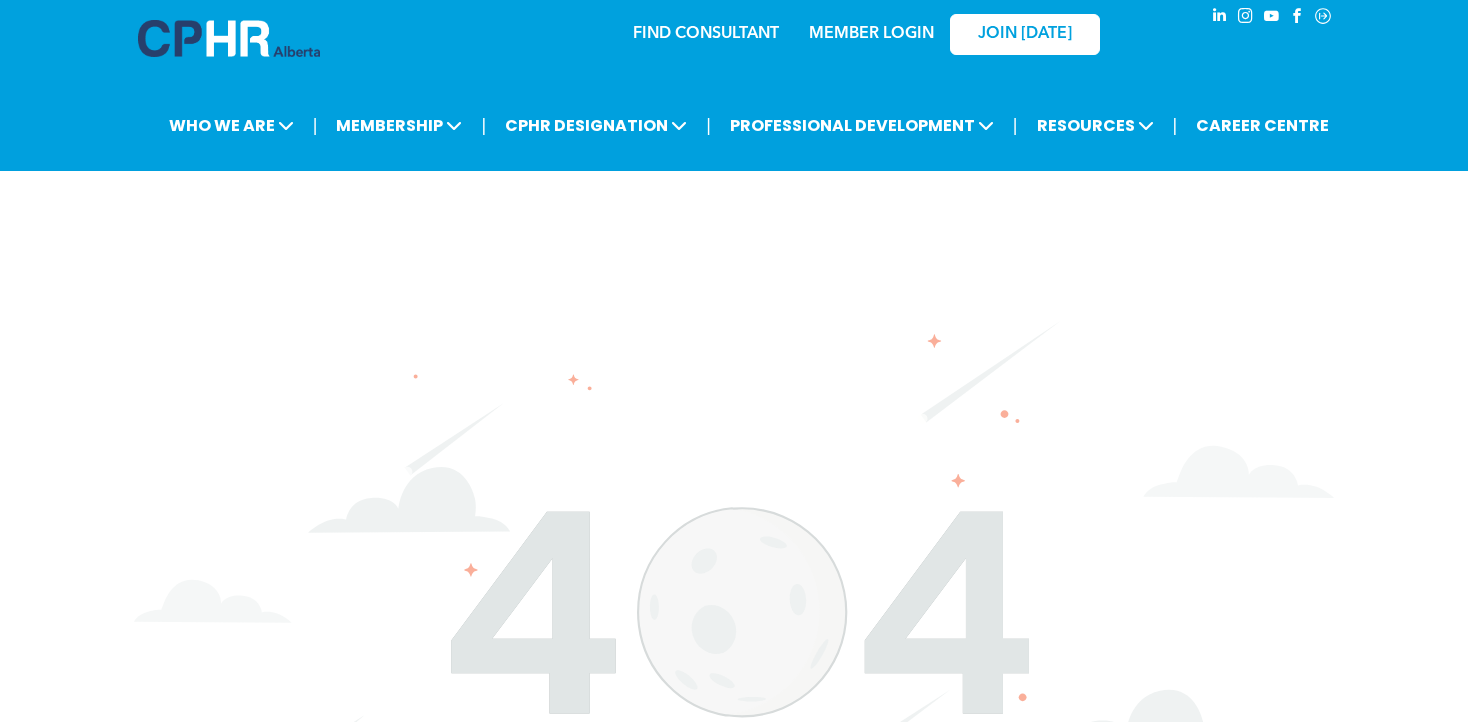 scroll, scrollTop: 0, scrollLeft: 0, axis: both 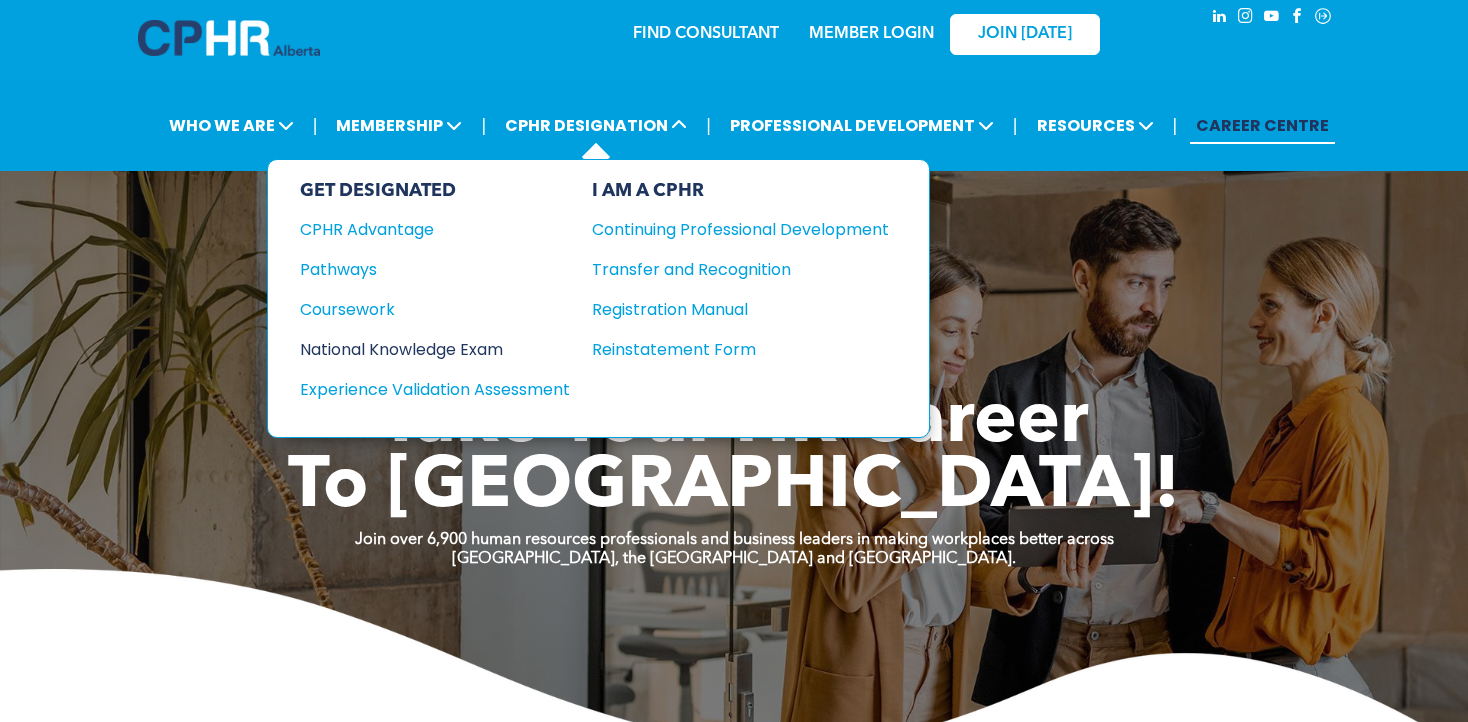 click on "National Knowledge Exam" at bounding box center [421, 349] 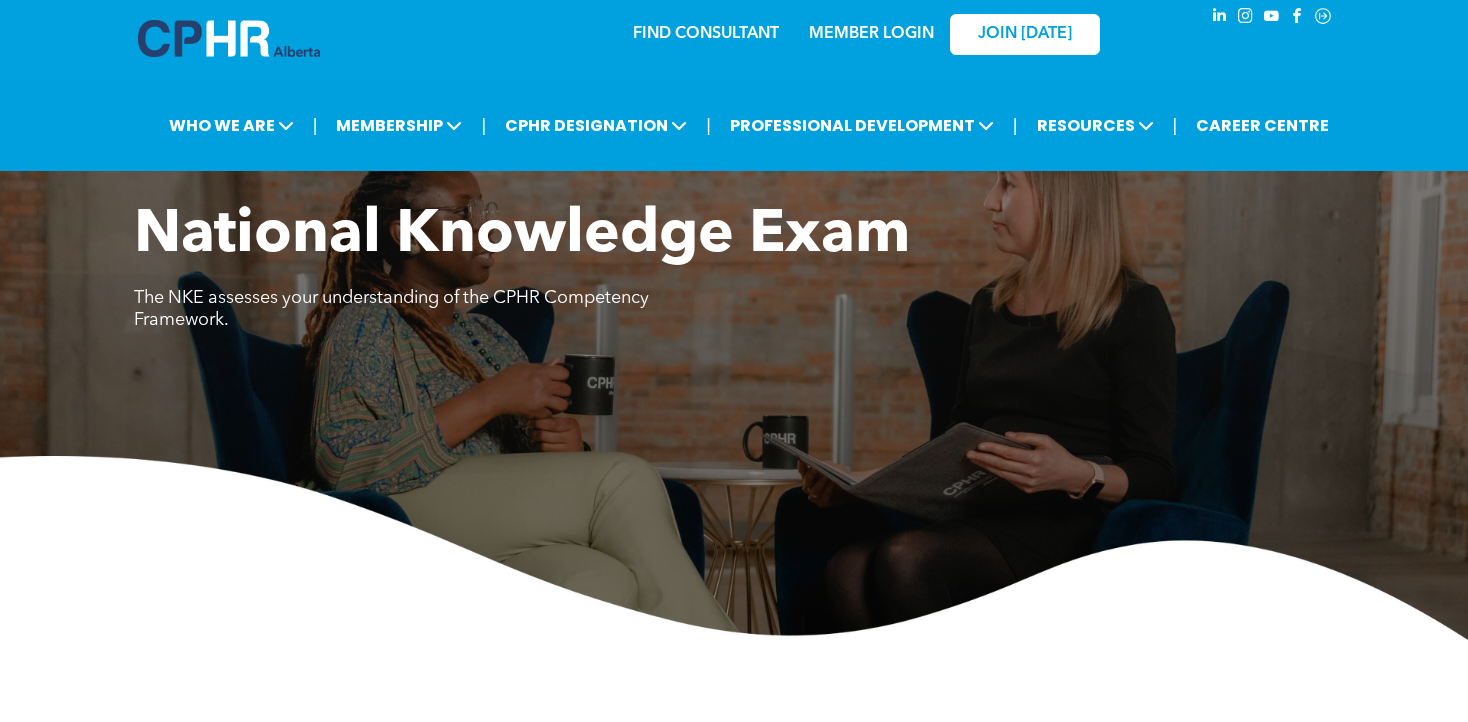 scroll, scrollTop: 0, scrollLeft: 0, axis: both 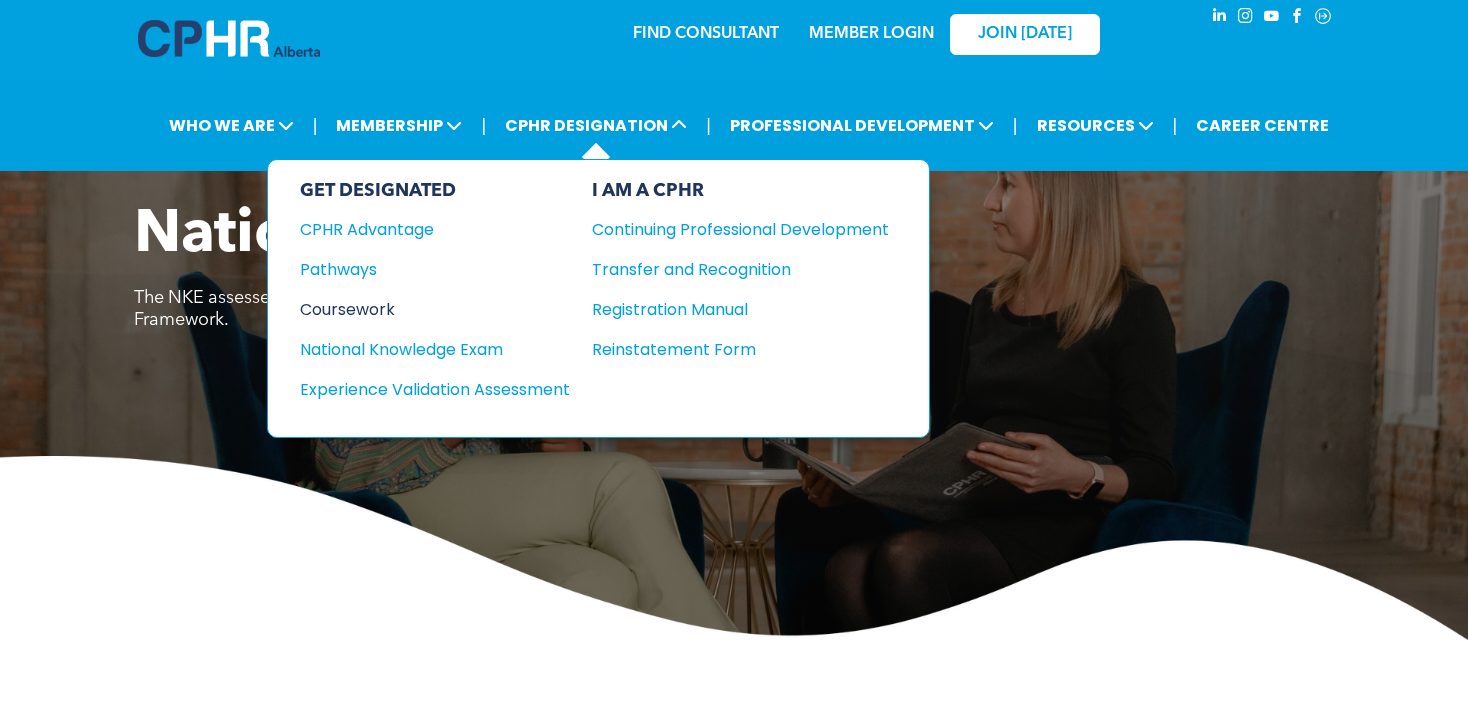 click on "Coursework" at bounding box center [421, 309] 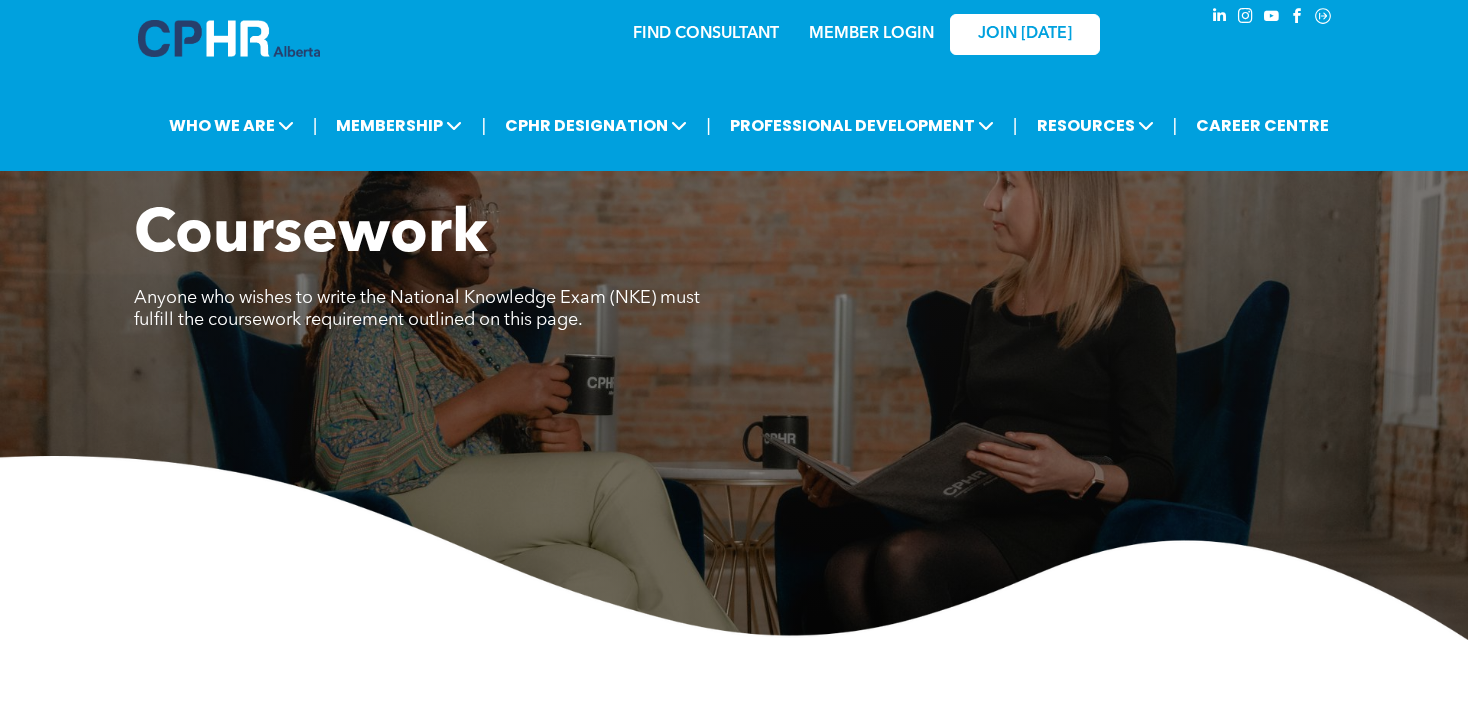 scroll, scrollTop: 0, scrollLeft: 0, axis: both 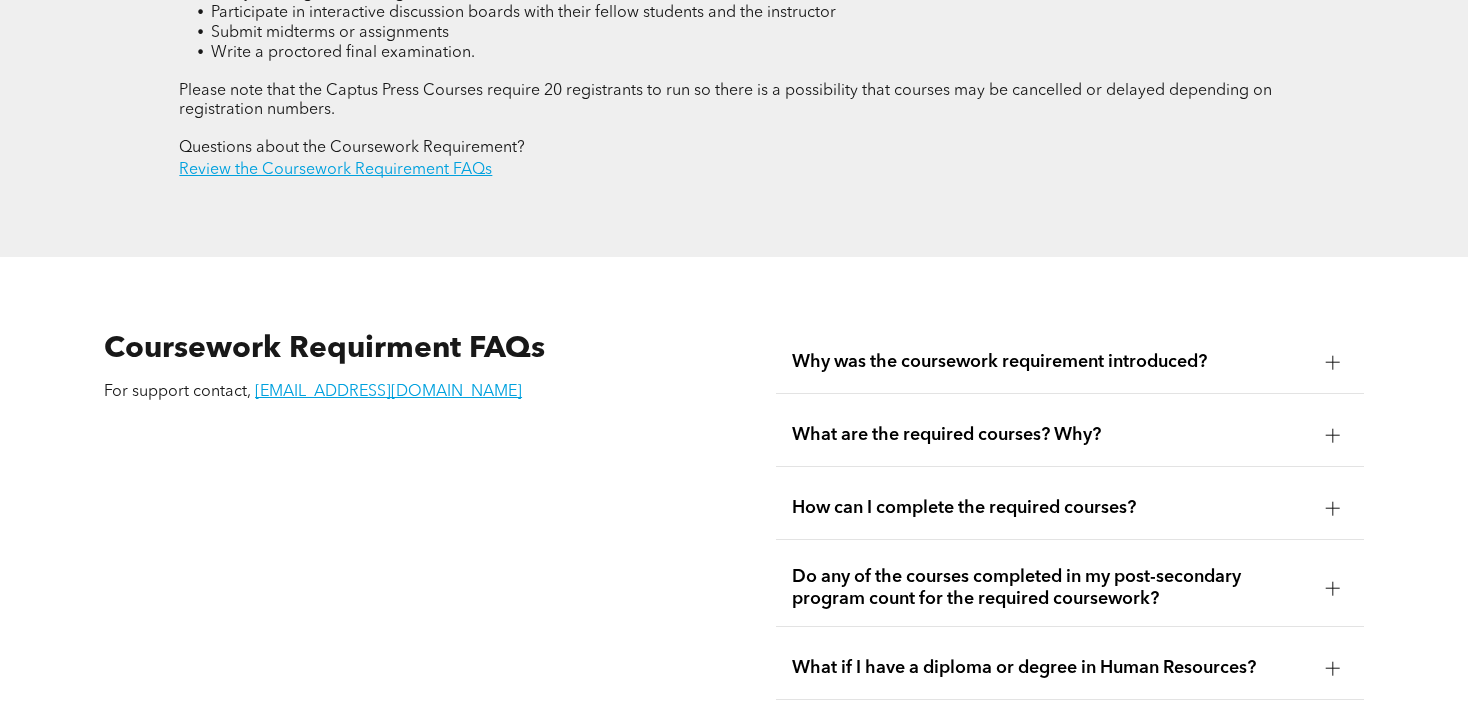 click at bounding box center (1333, 362) 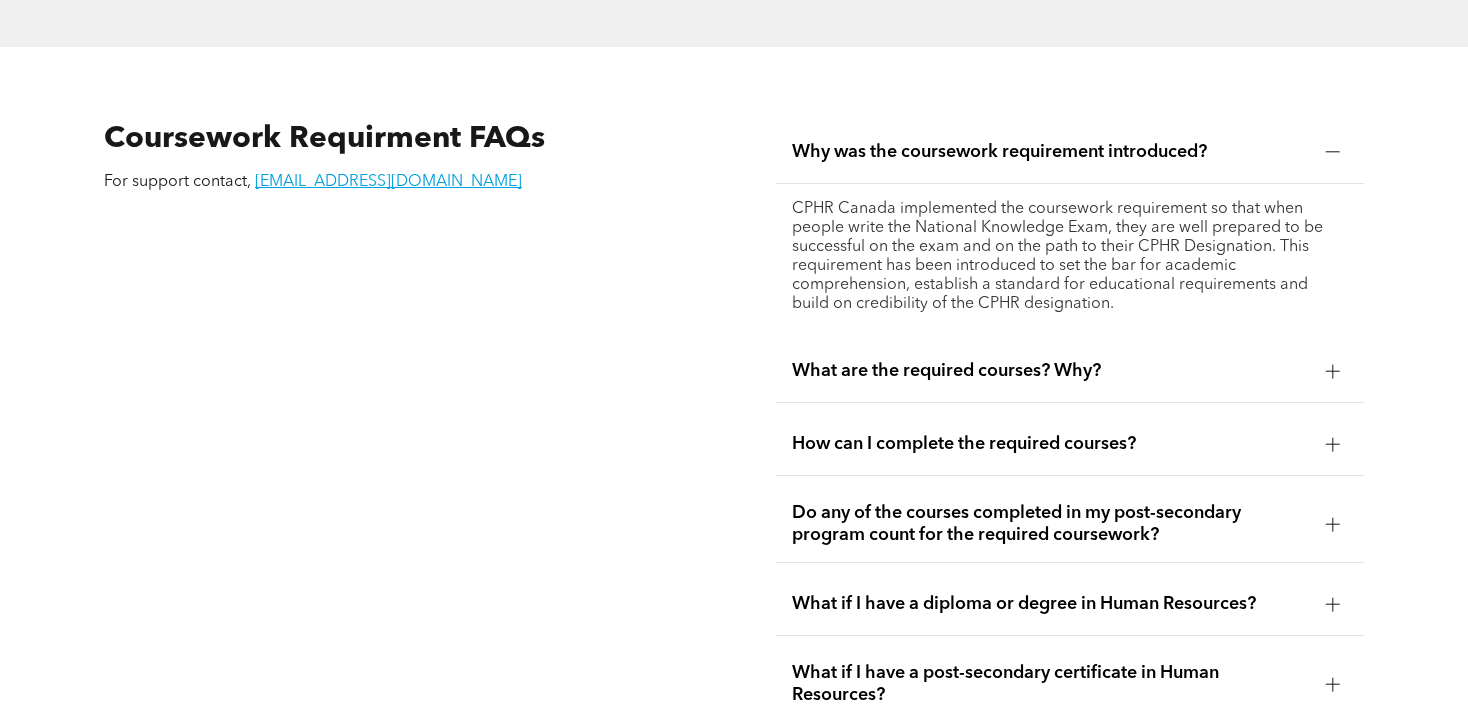 scroll, scrollTop: 3416, scrollLeft: 0, axis: vertical 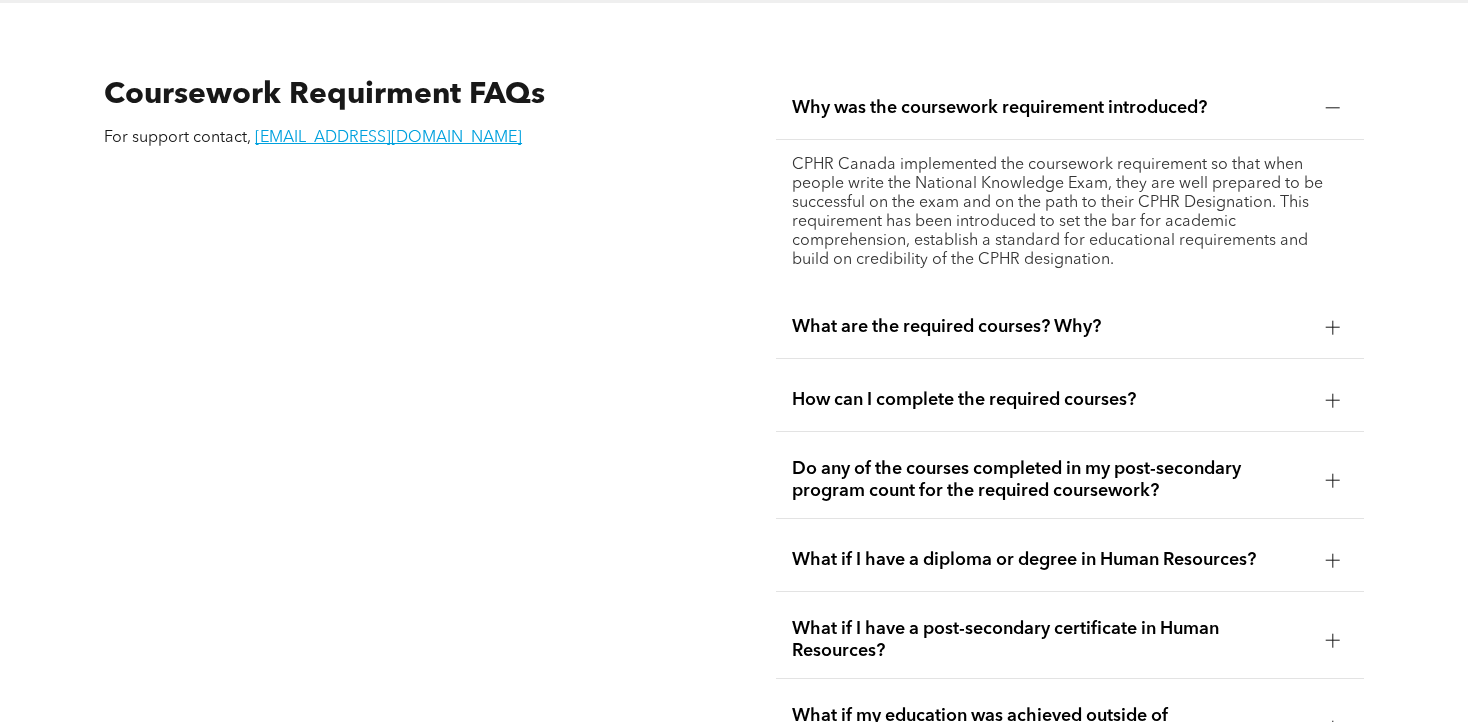 click at bounding box center (1333, 327) 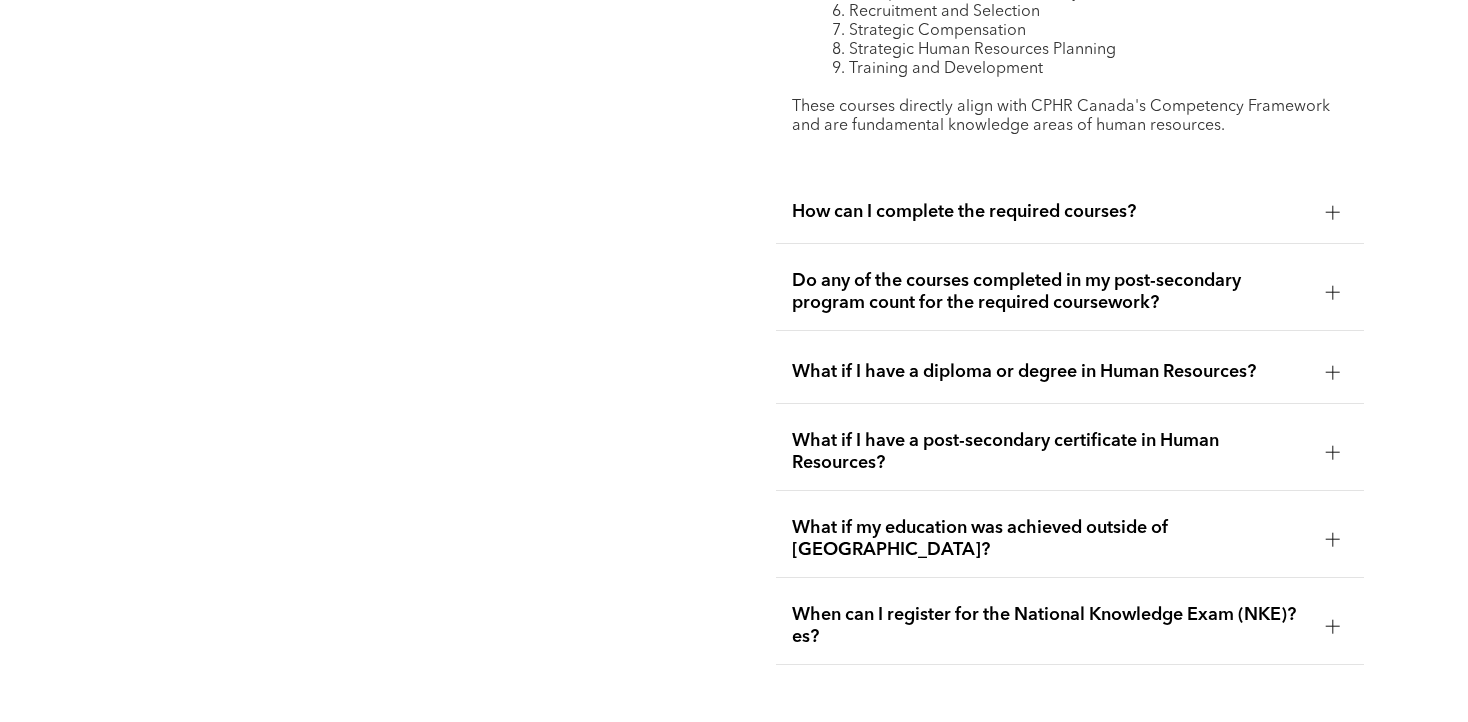 scroll, scrollTop: 3839, scrollLeft: 0, axis: vertical 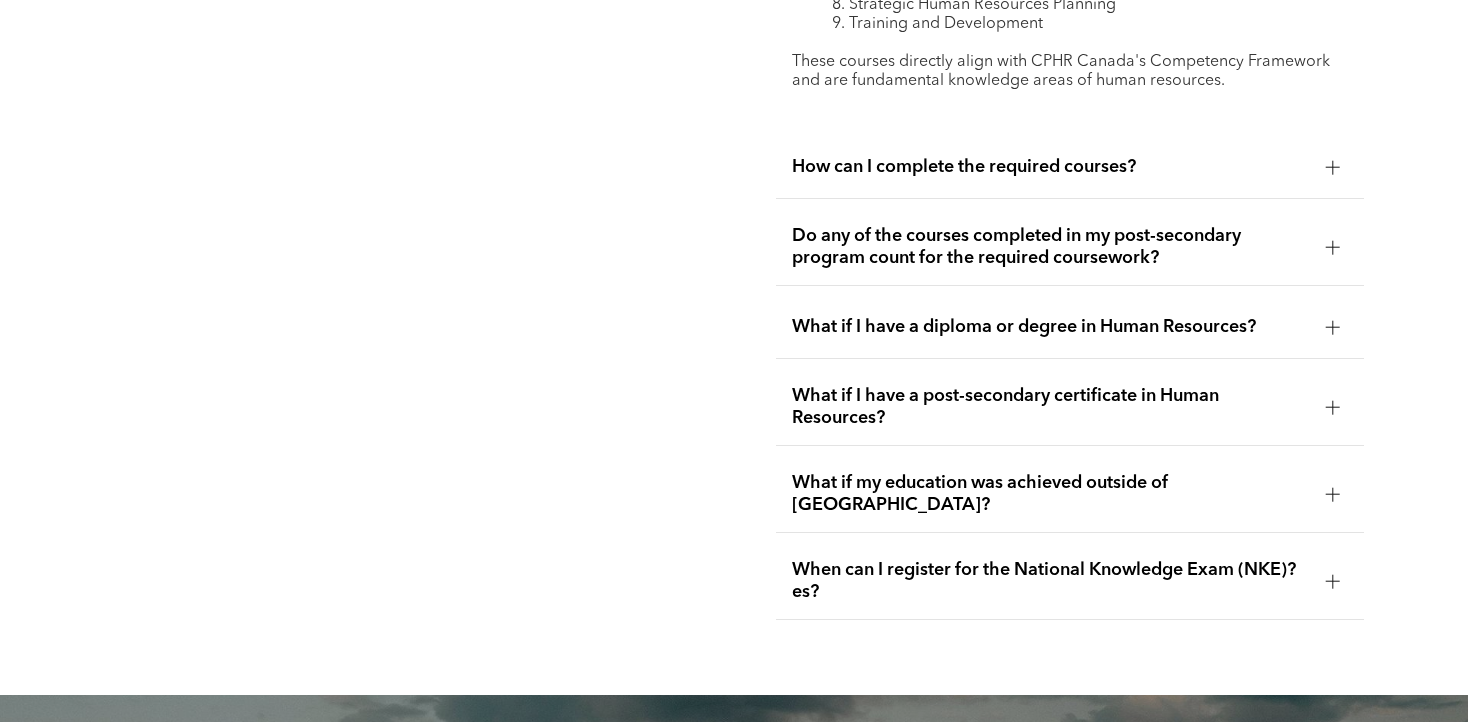click at bounding box center [1333, 167] 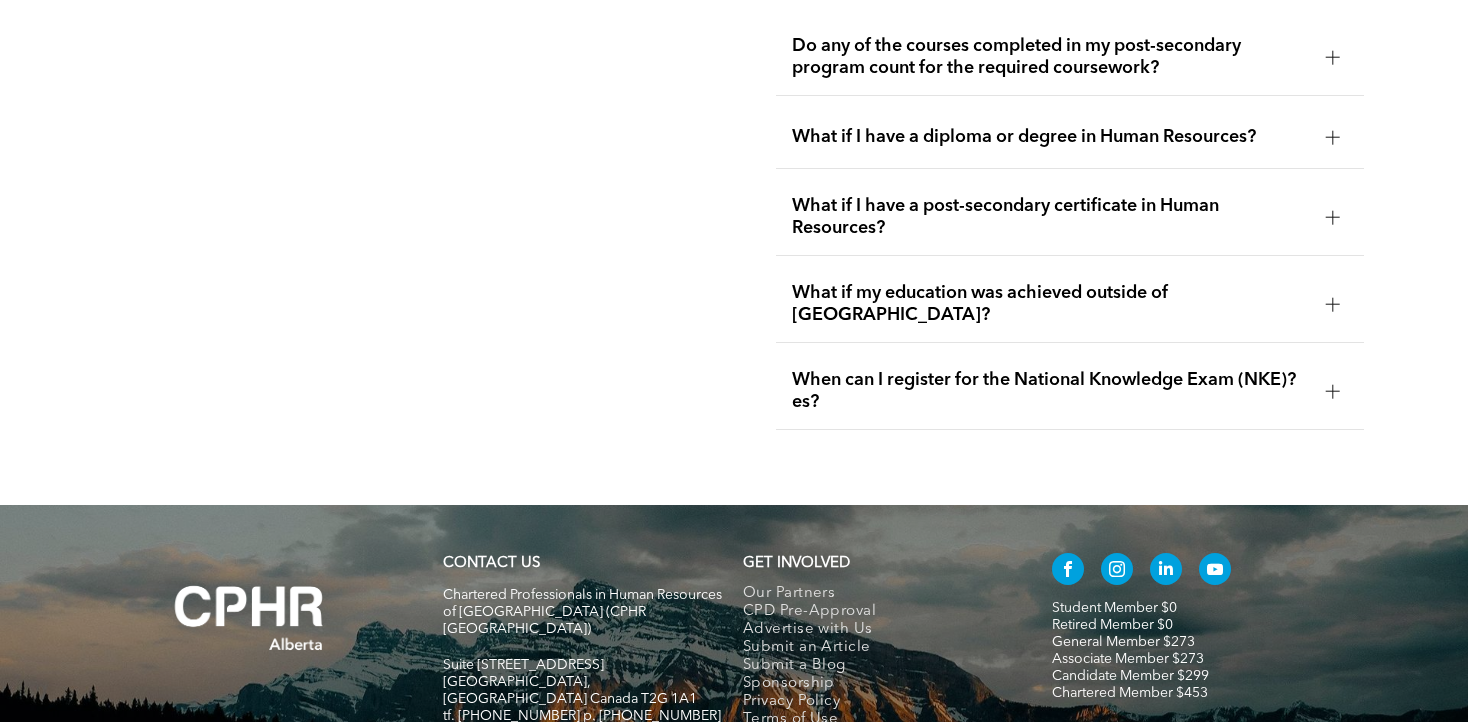 scroll, scrollTop: 3652, scrollLeft: 0, axis: vertical 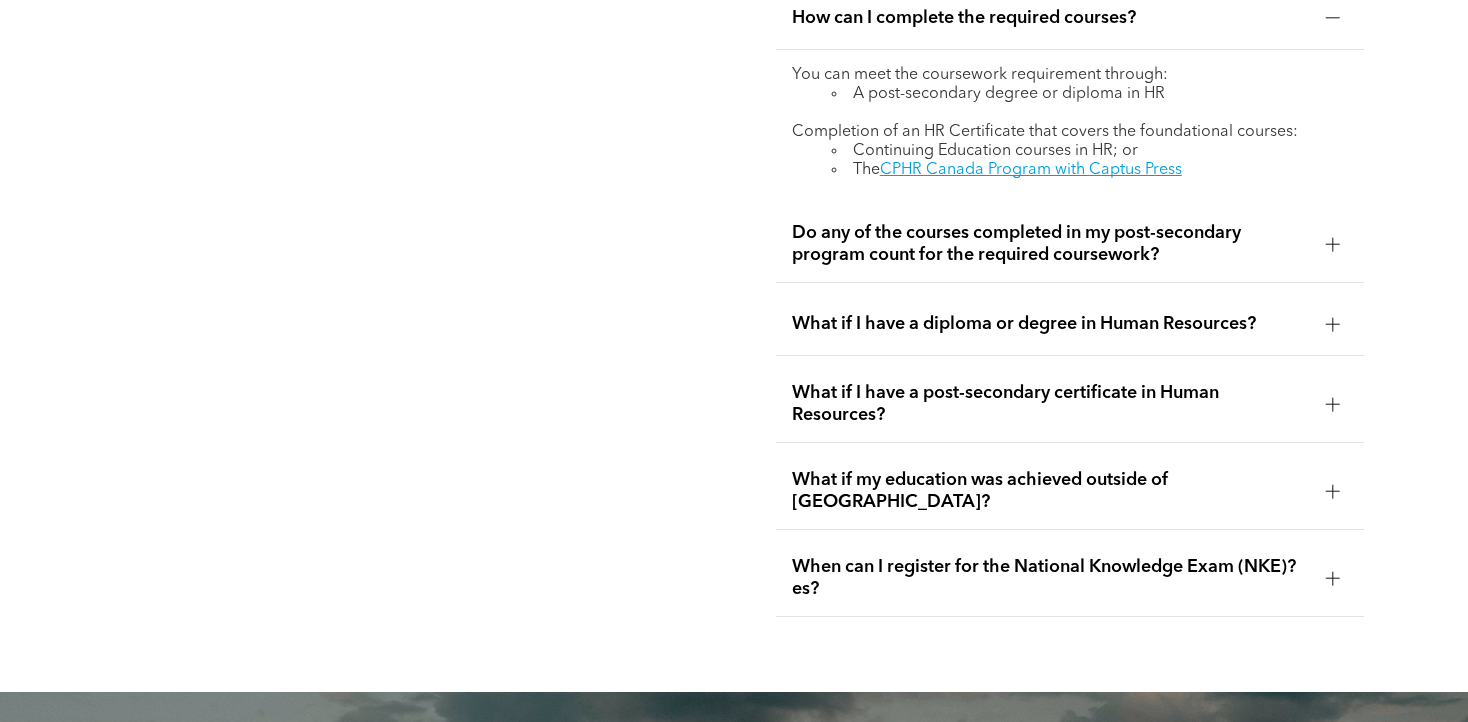 click at bounding box center (1333, 244) 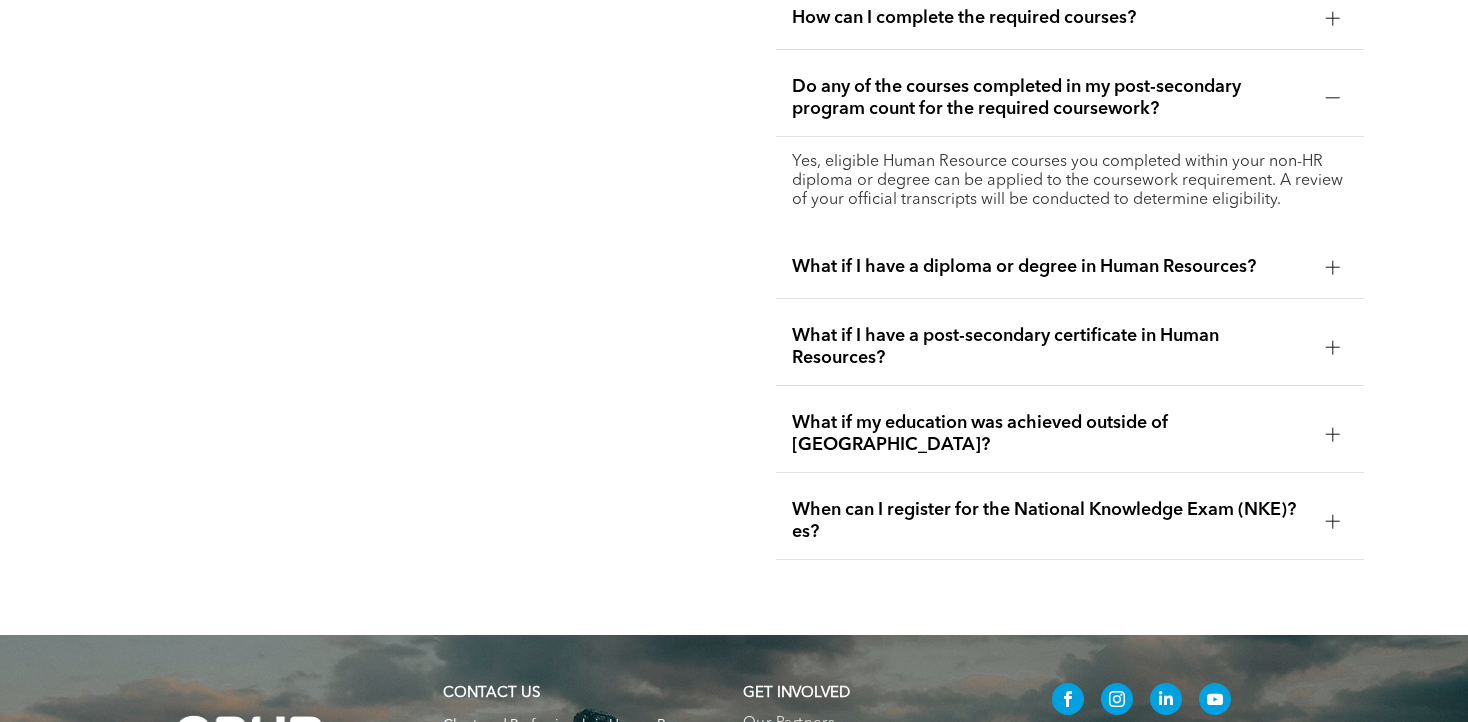 click at bounding box center (1333, 267) 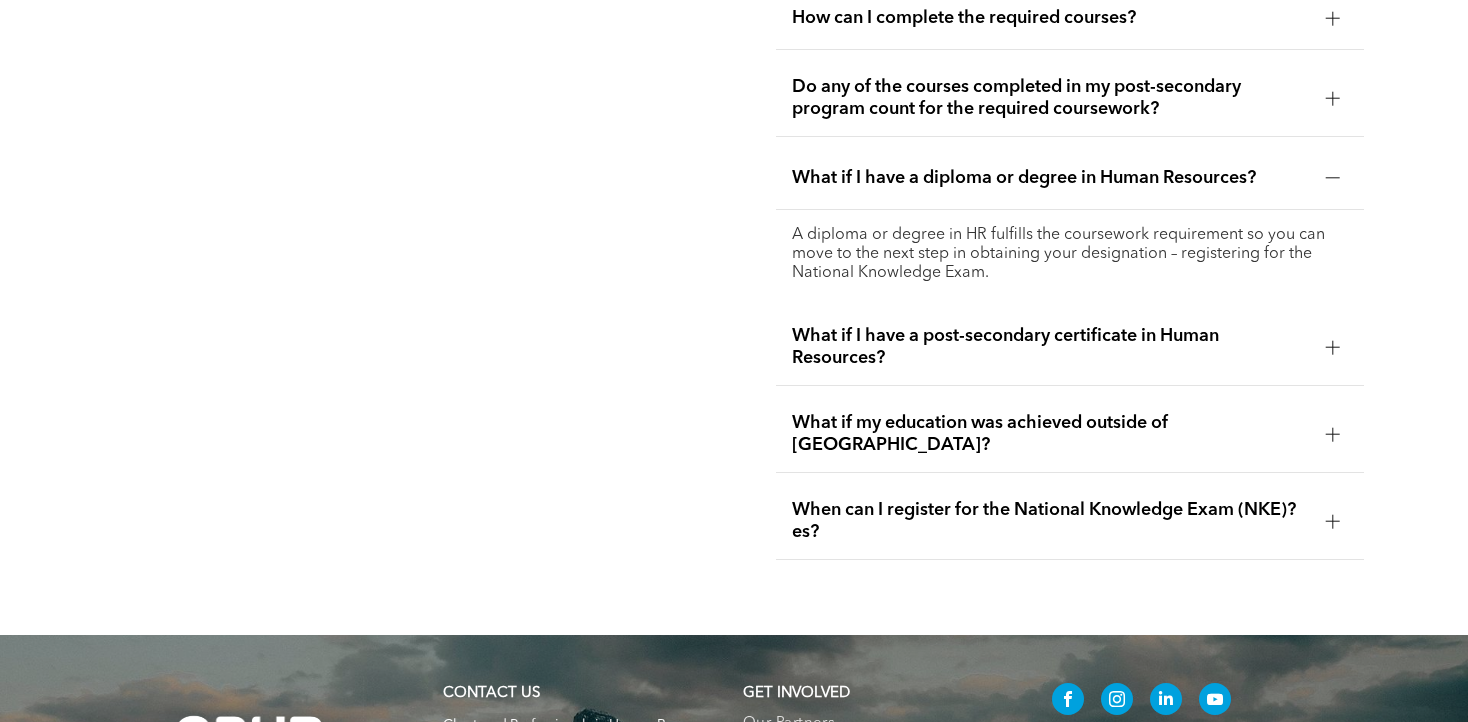 click at bounding box center (1333, 347) 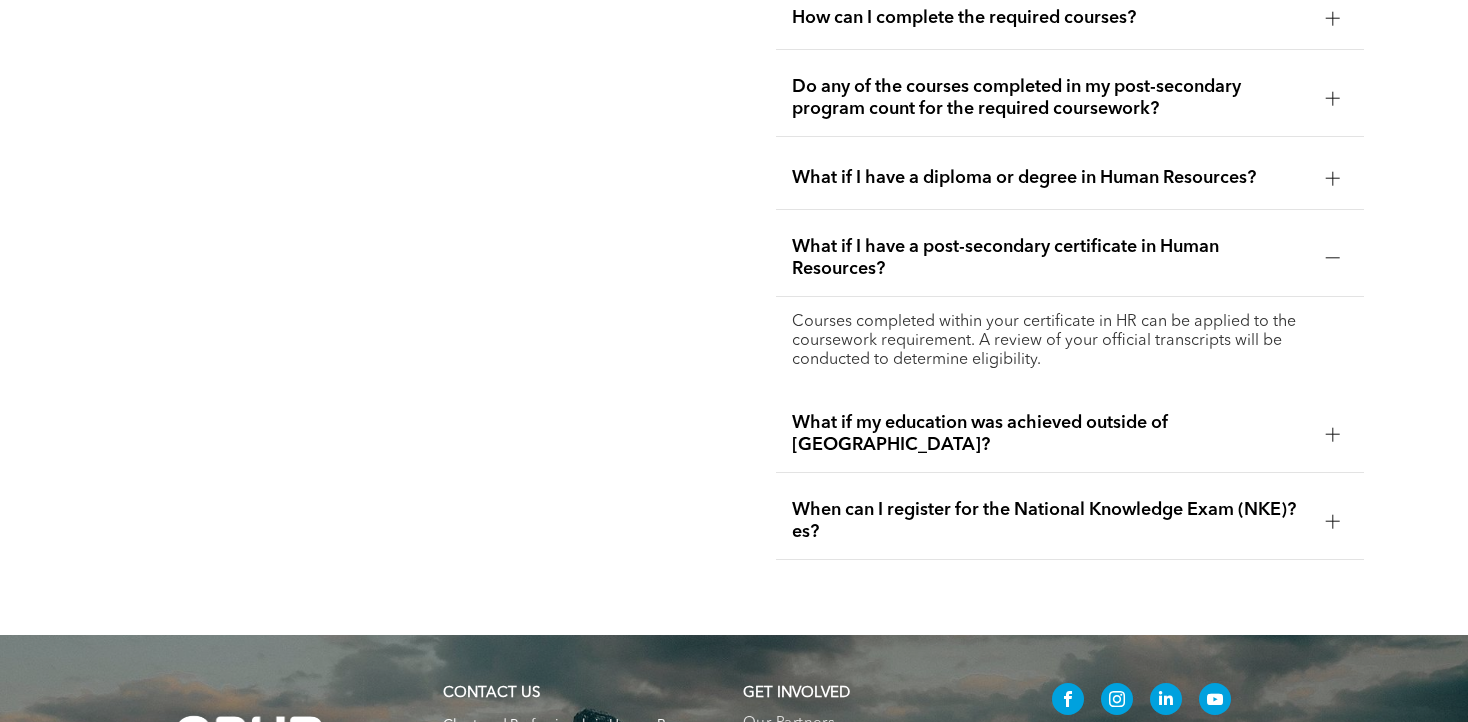click at bounding box center [1333, 427] 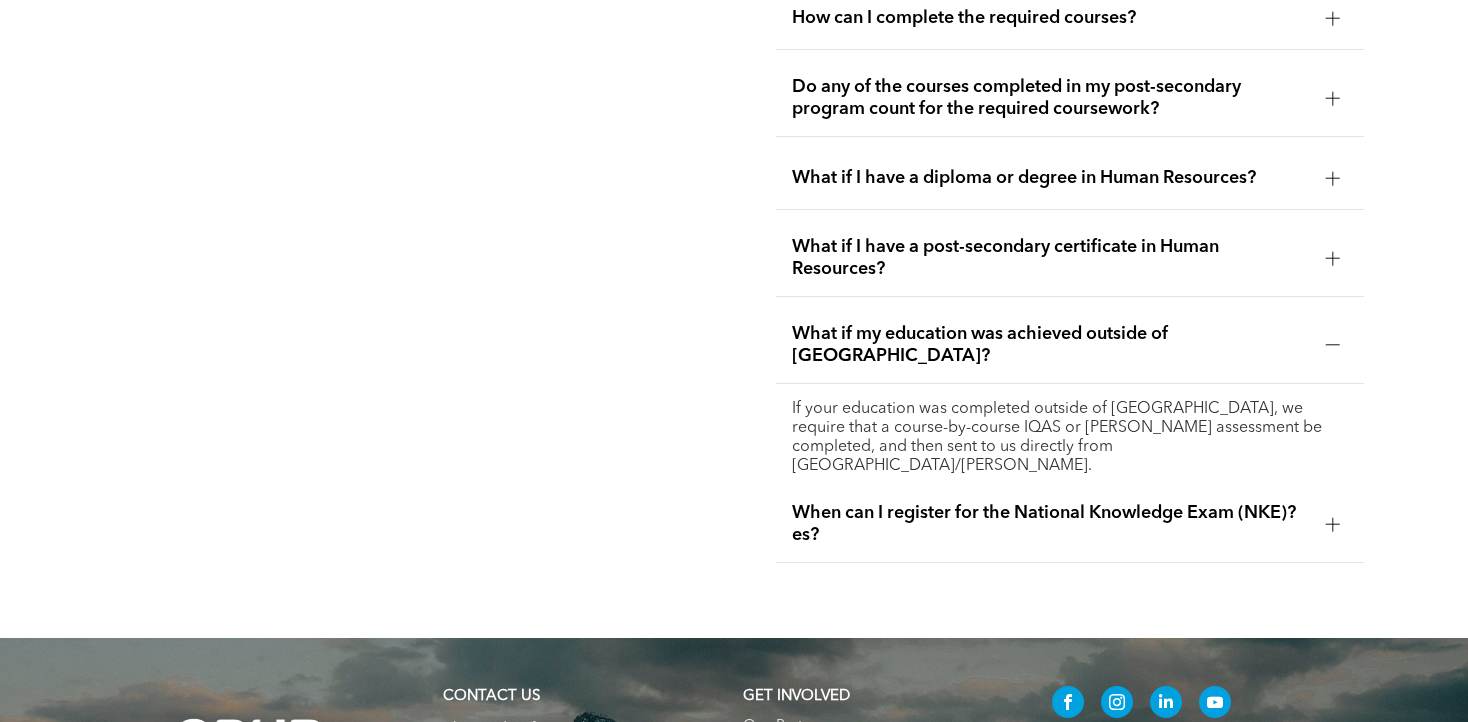 click at bounding box center (1333, 524) 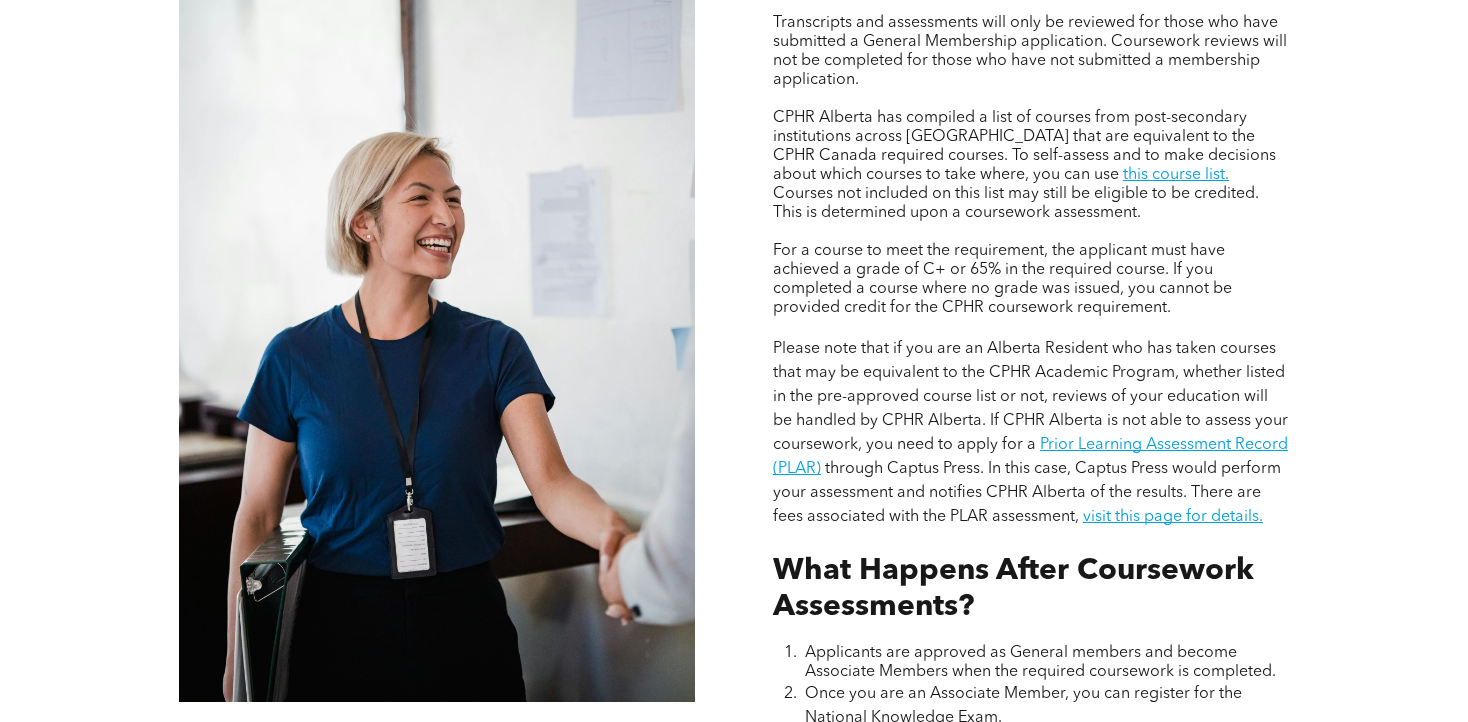 scroll, scrollTop: 1675, scrollLeft: 0, axis: vertical 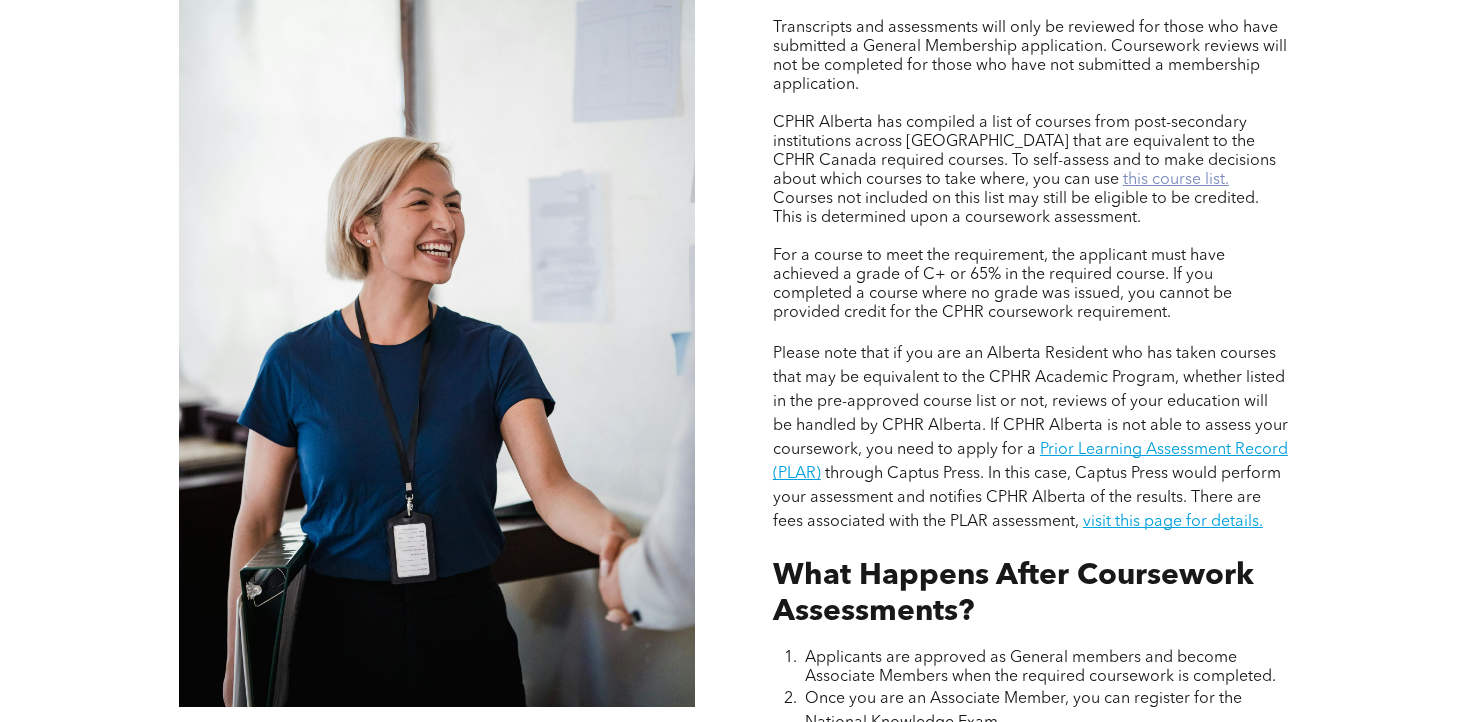 click on "this course list." at bounding box center (1176, 180) 